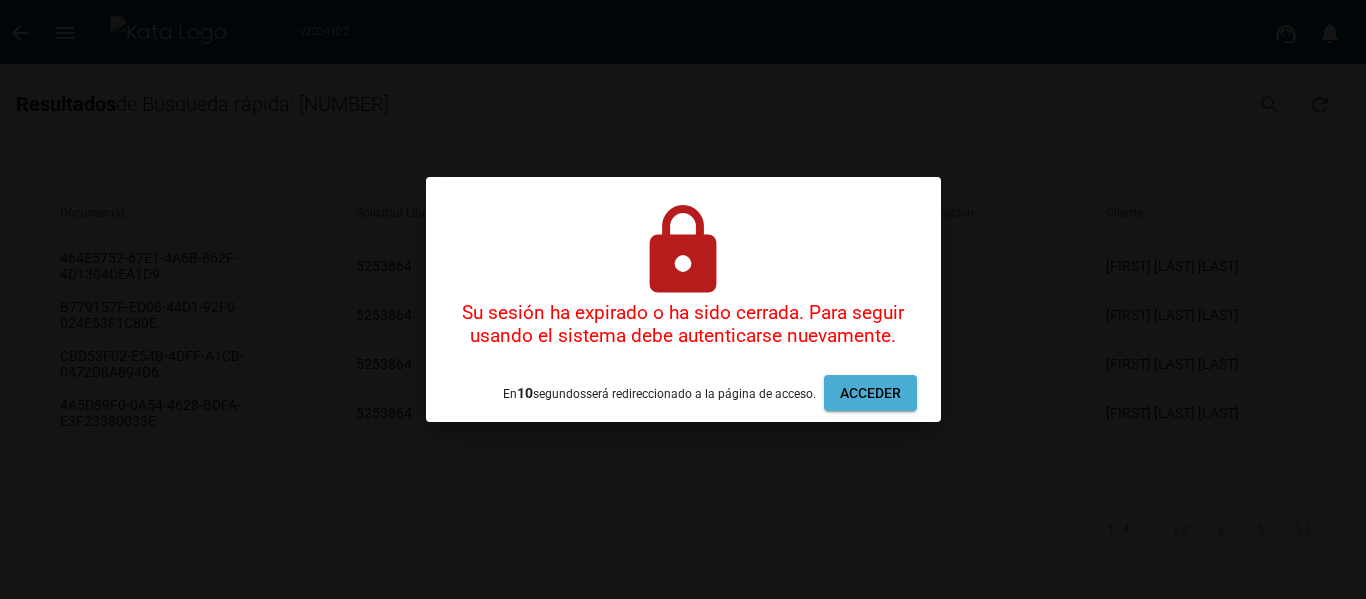 click at bounding box center (683, 299) 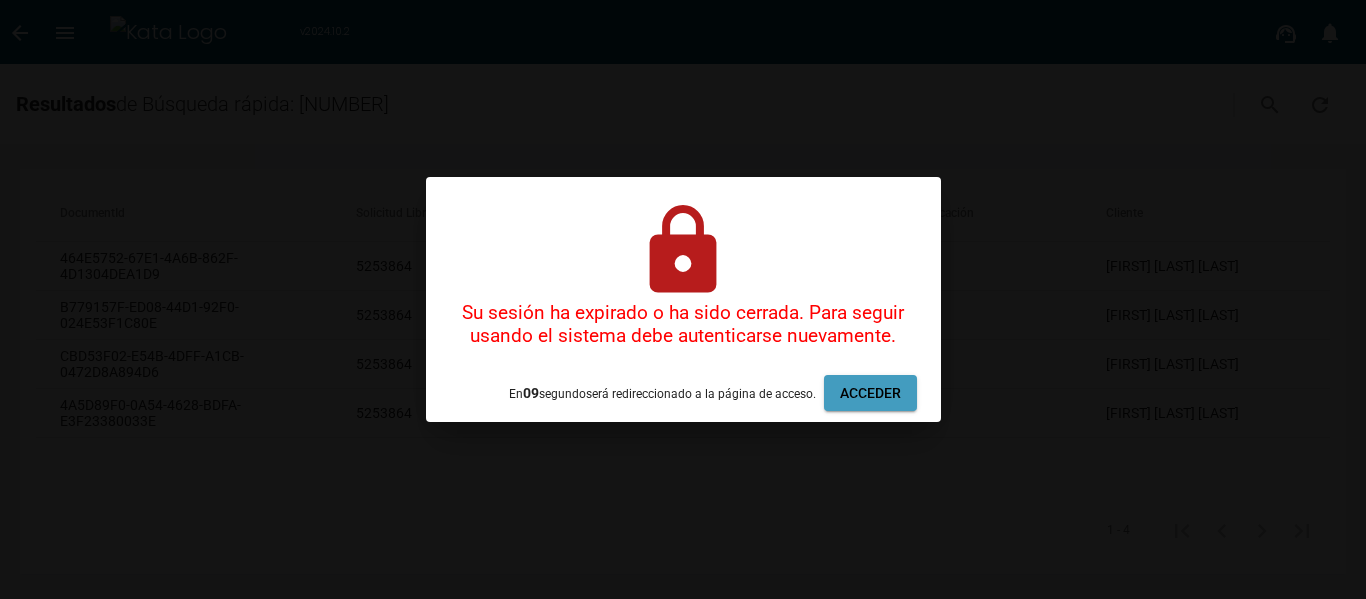 click on "Acceder" at bounding box center [870, 393] 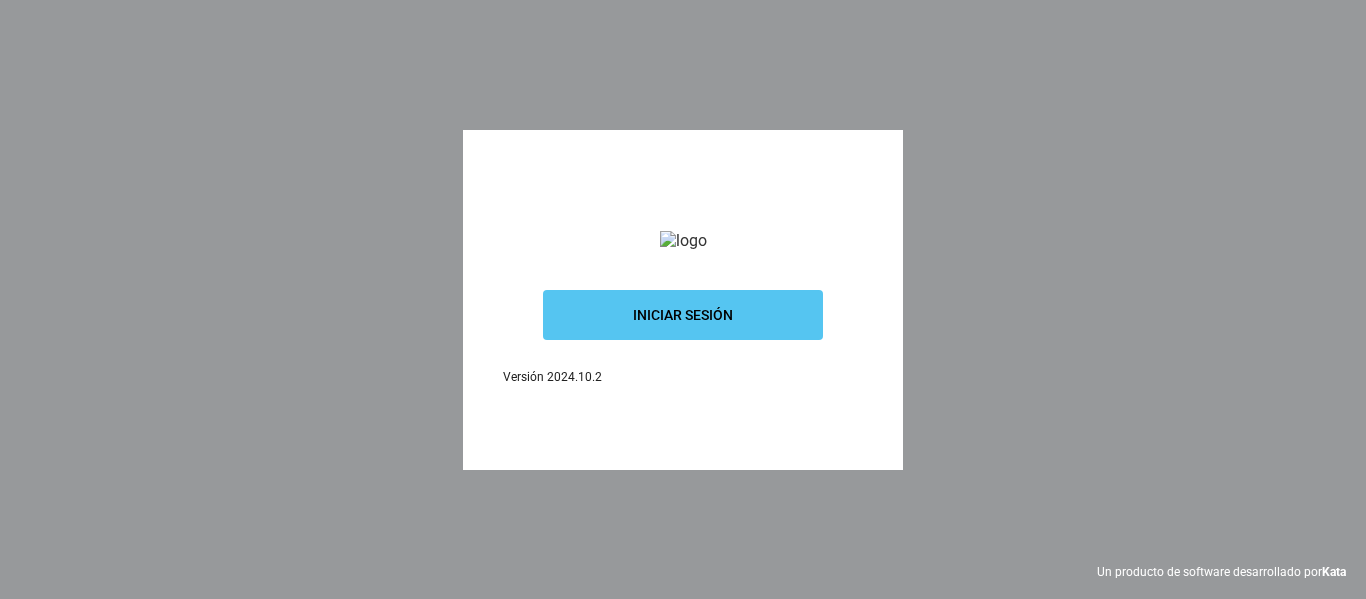 scroll, scrollTop: 0, scrollLeft: 0, axis: both 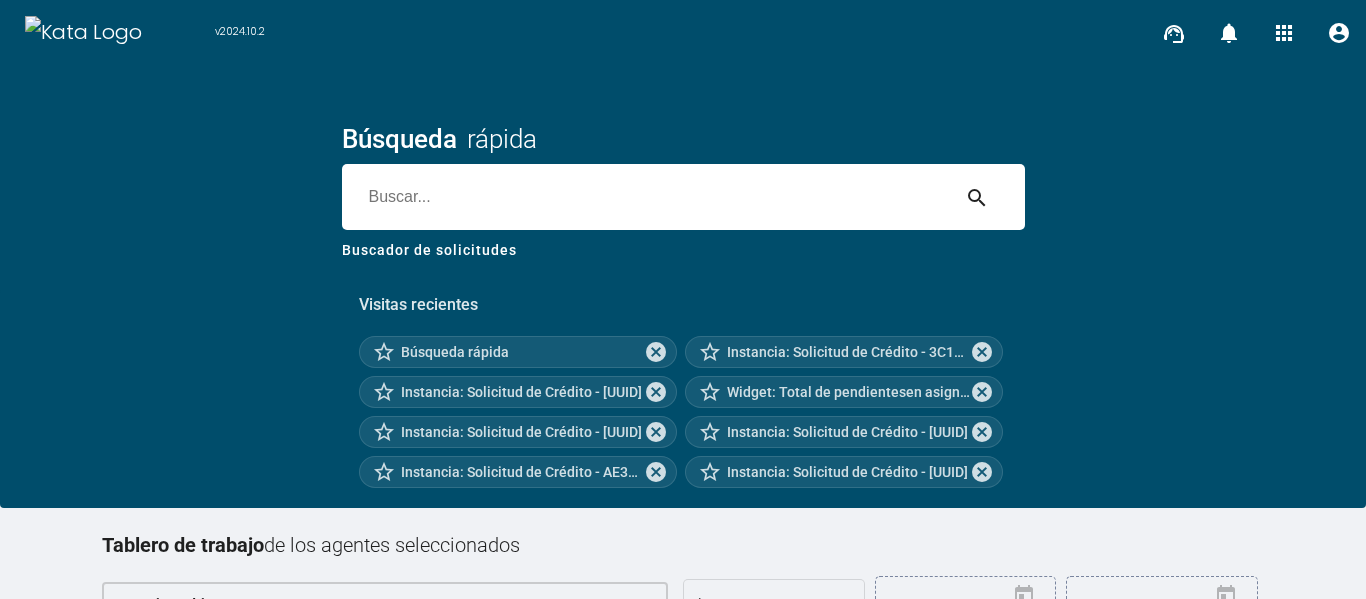 click at bounding box center (645, 197) 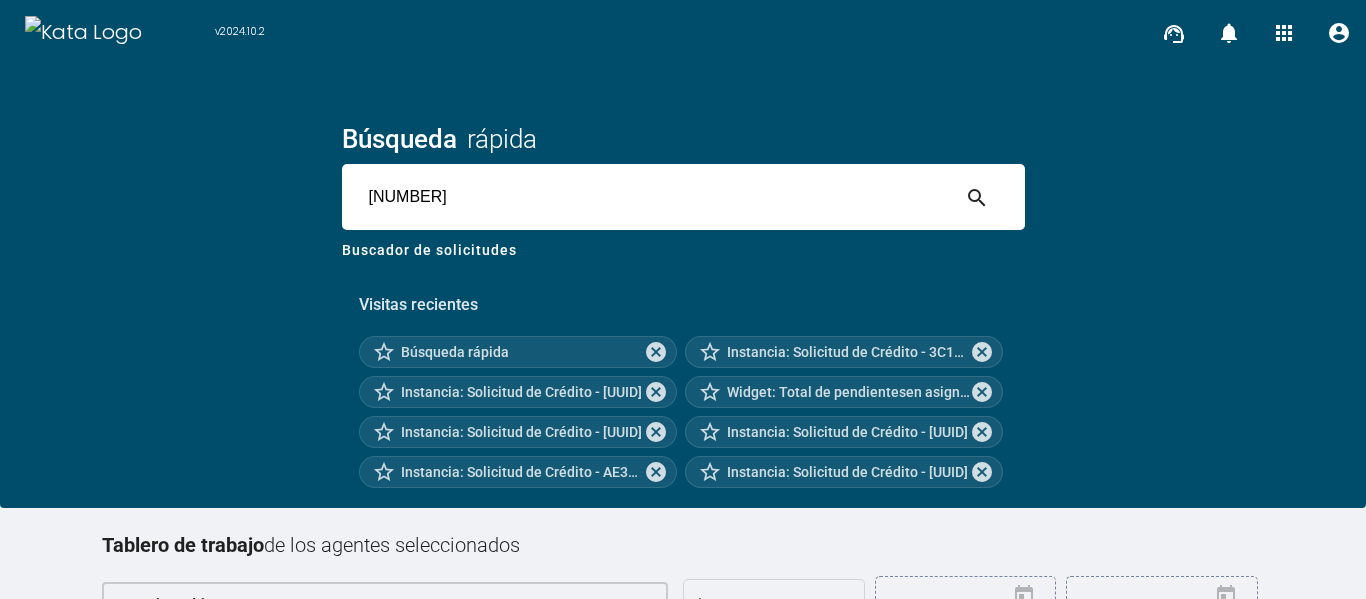 type on "[NUMBER]" 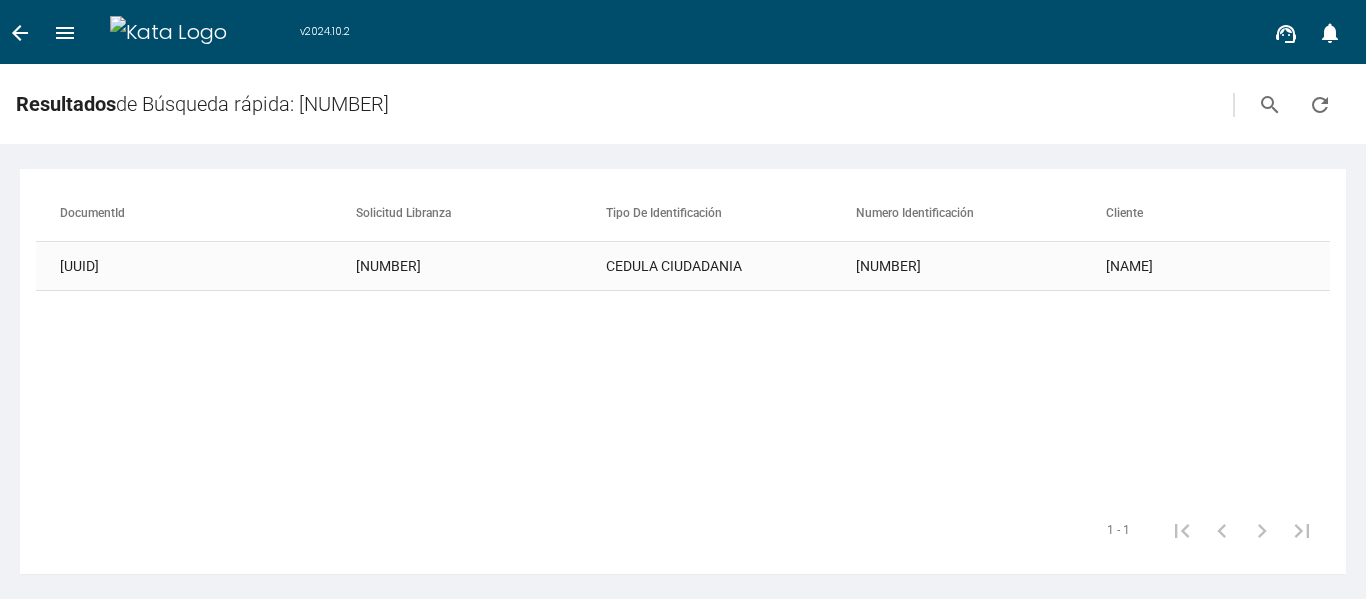 click on "CEDULA CIUDADANIA" at bounding box center (731, 266) 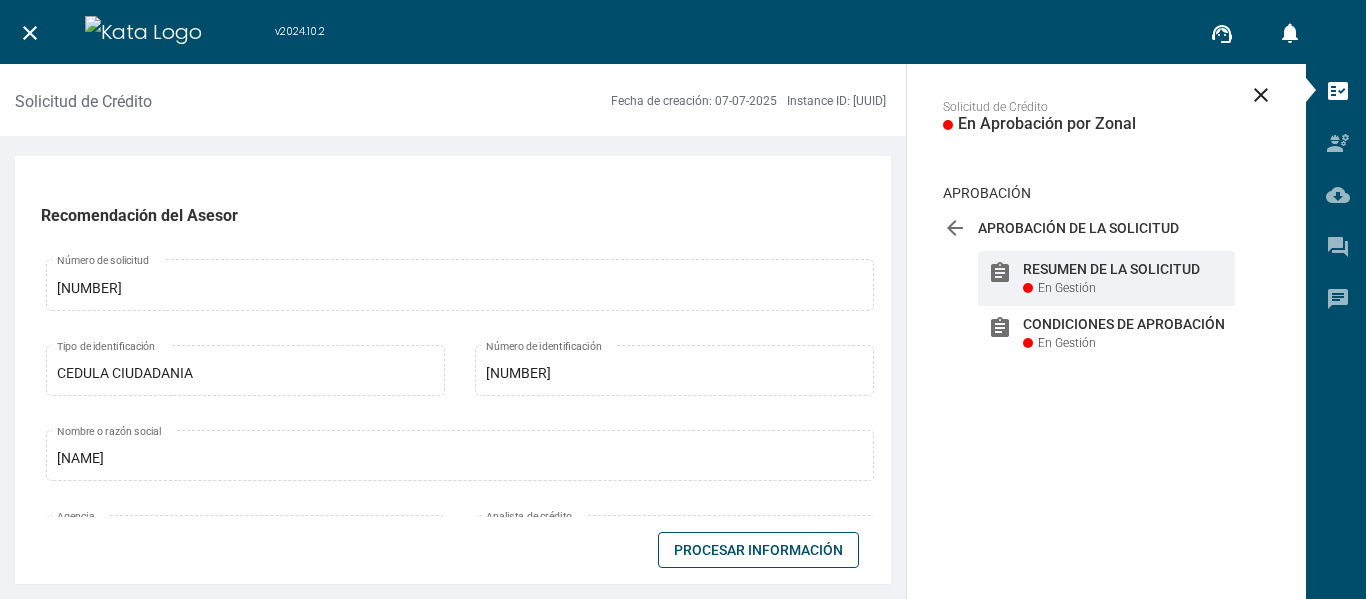 click on "Procesar Información" at bounding box center (758, 550) 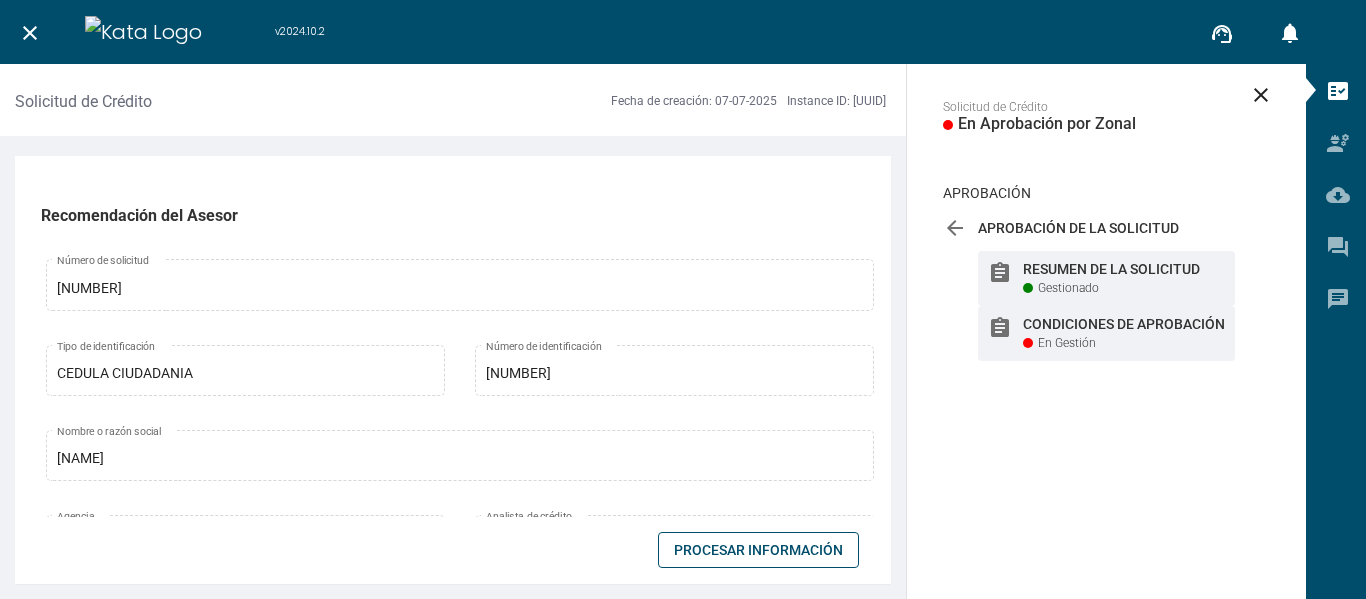click on "Condiciones de Aprobación" at bounding box center [1124, 269] 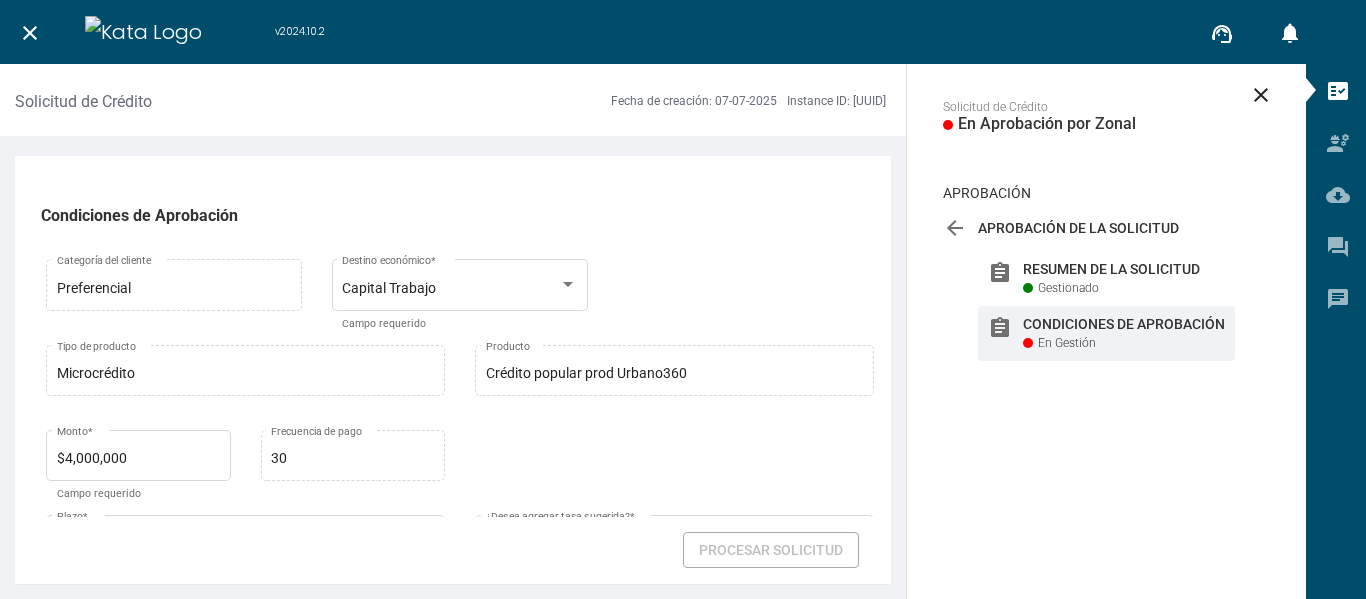 click on "Producto  $[MONEY]  Monto   *  Campo requerido
Microcrédito  Producto para frecuencia  Crédito popular prod Urbano360  Producto  30  Frecuencia de pago  18  Plazo   *  Campo requerido
false   Sí   No  ¿Desea agregar tasa sugerida?   *  Campo requerido
0.00%  Tasa sugerida     Tipo de tasa sugerida  {"111-1":"Escalar","111-2":"Escalar&VerCamposTasa","111-7":"Escalar","111-9":"Escalar","111-11":"Escalar"}  Configuración de productos que escalan     Clase de tasa   Plus de la tasa   Días de revisión  $[MONEY]  Prima seguro  30218  Sumatoria Prima Seguro  802,811,842  Lista de seguros voluntarios  984  Seguros de prima fija  07/07/2025  Fecha estimada de desembolso   *  Campo requerido
07/08/2025  Fecha primera cuota   *  Campo requerido
Garantía real     * 0" at bounding box center (453, 372) 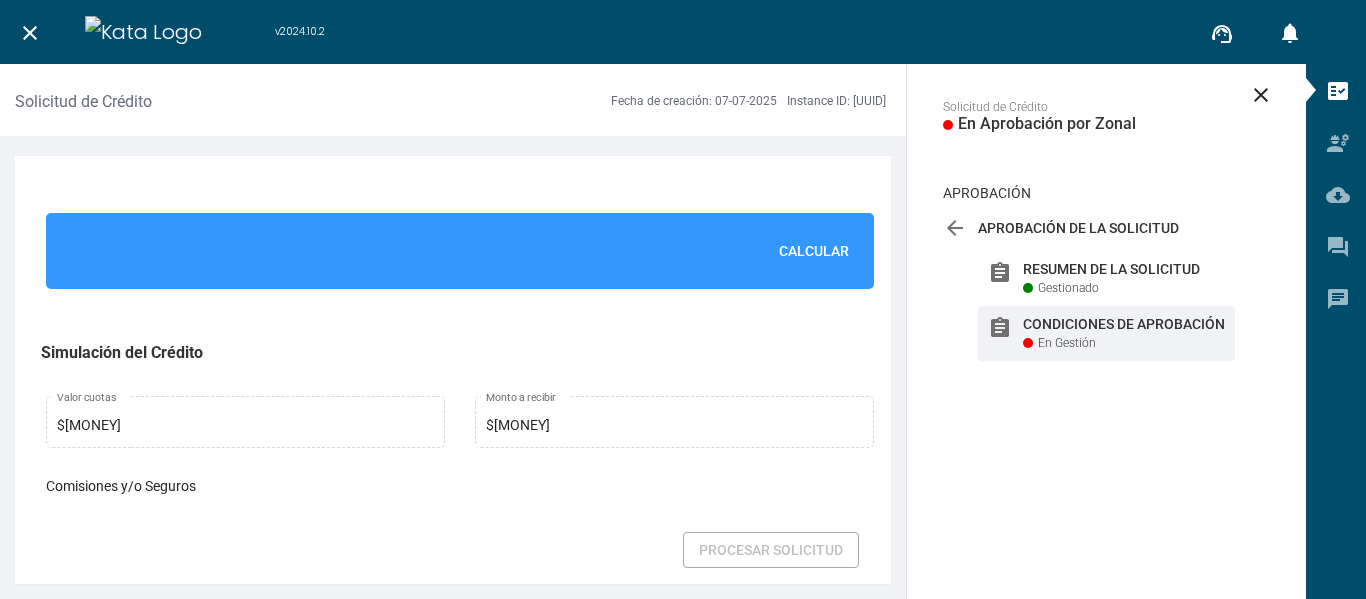 scroll, scrollTop: 1505, scrollLeft: 0, axis: vertical 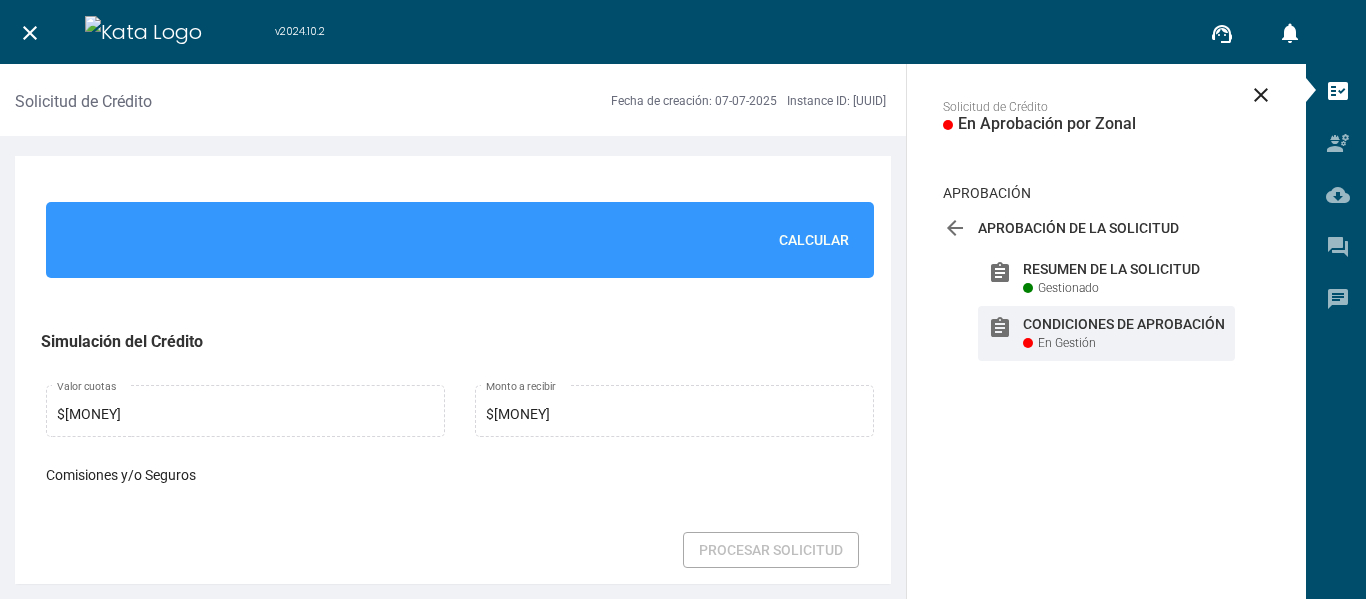 click on "Calcular" at bounding box center [460, 240] 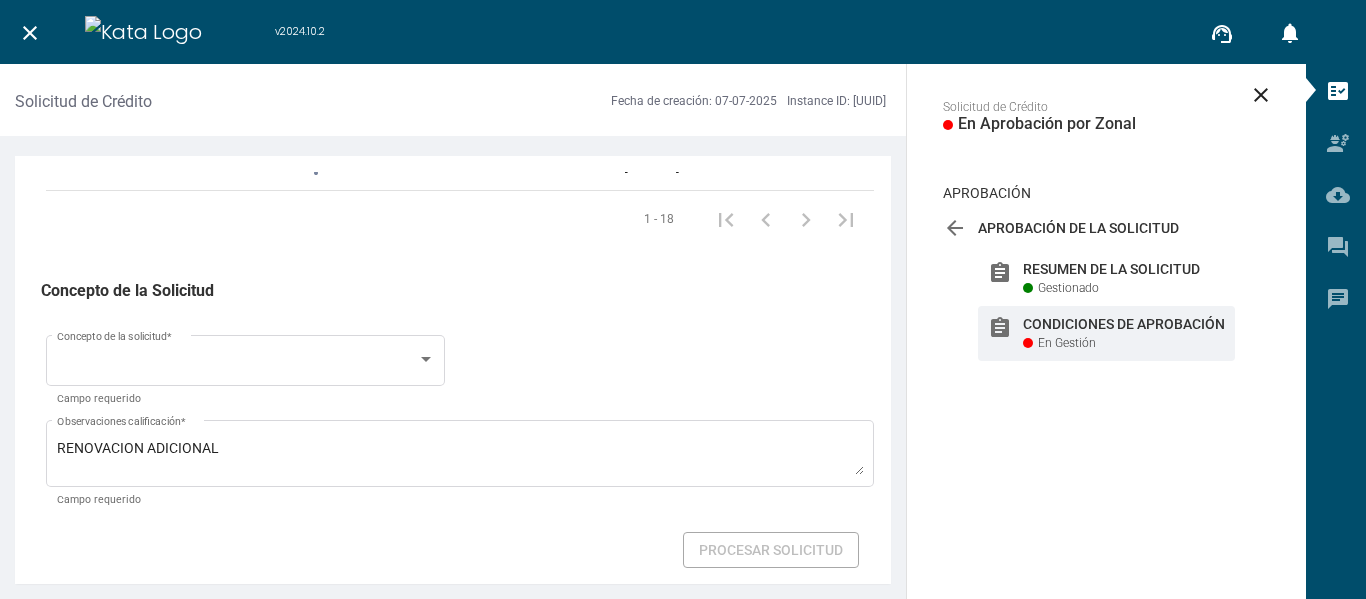 scroll, scrollTop: 3419, scrollLeft: 0, axis: vertical 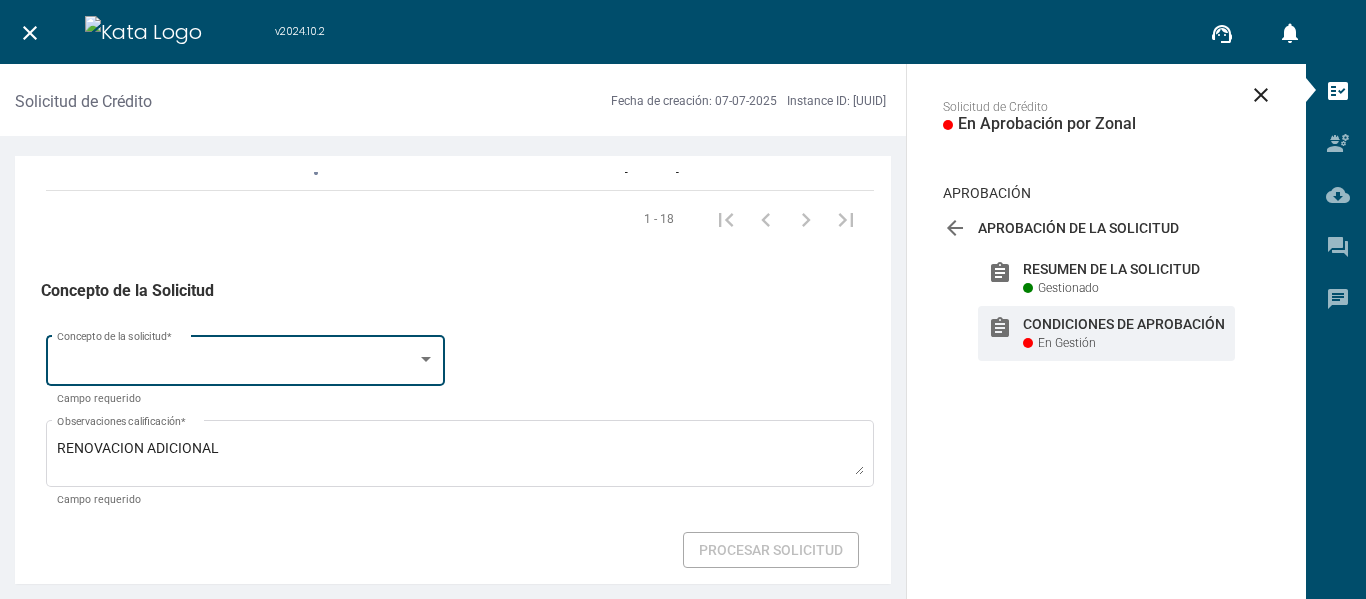 click at bounding box center [237, 364] 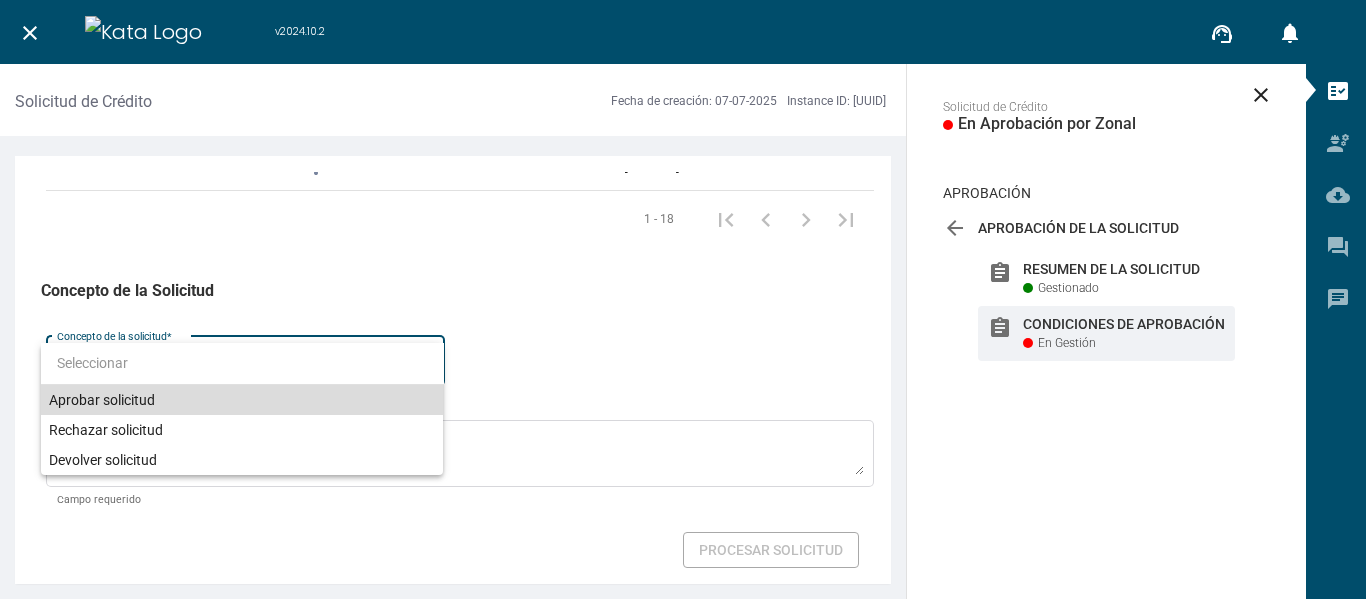 click on "Aprobar solicitud" at bounding box center [242, 400] 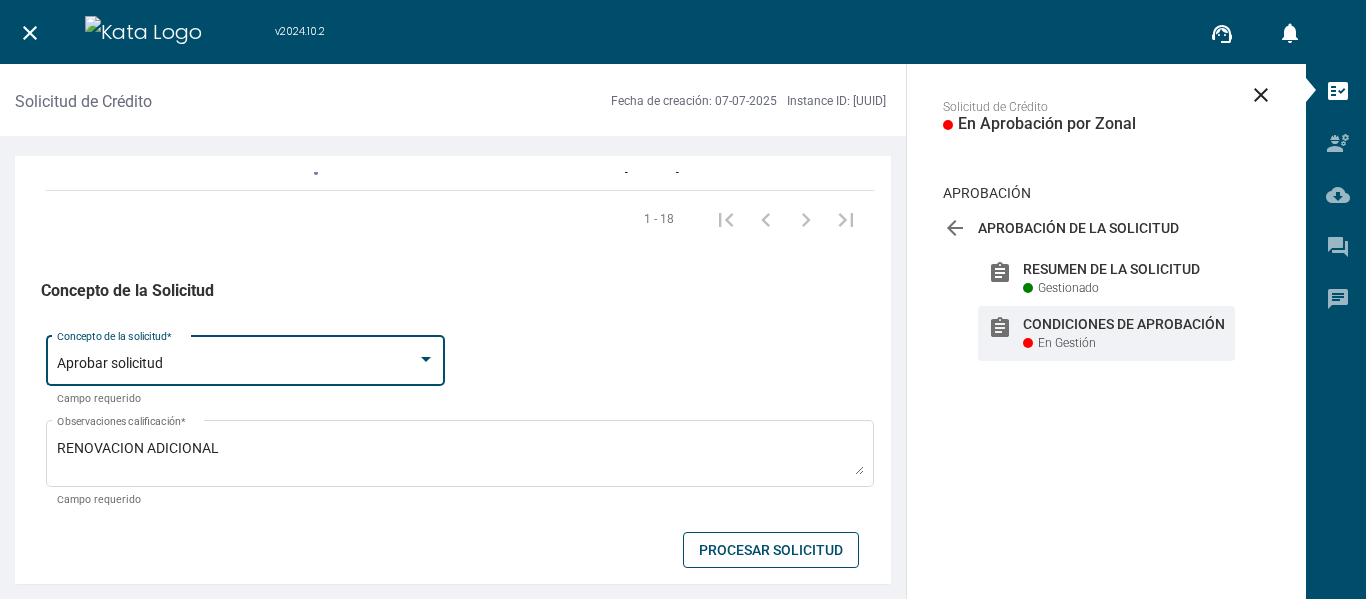 click on "Procesar Solicitud" at bounding box center (771, 550) 